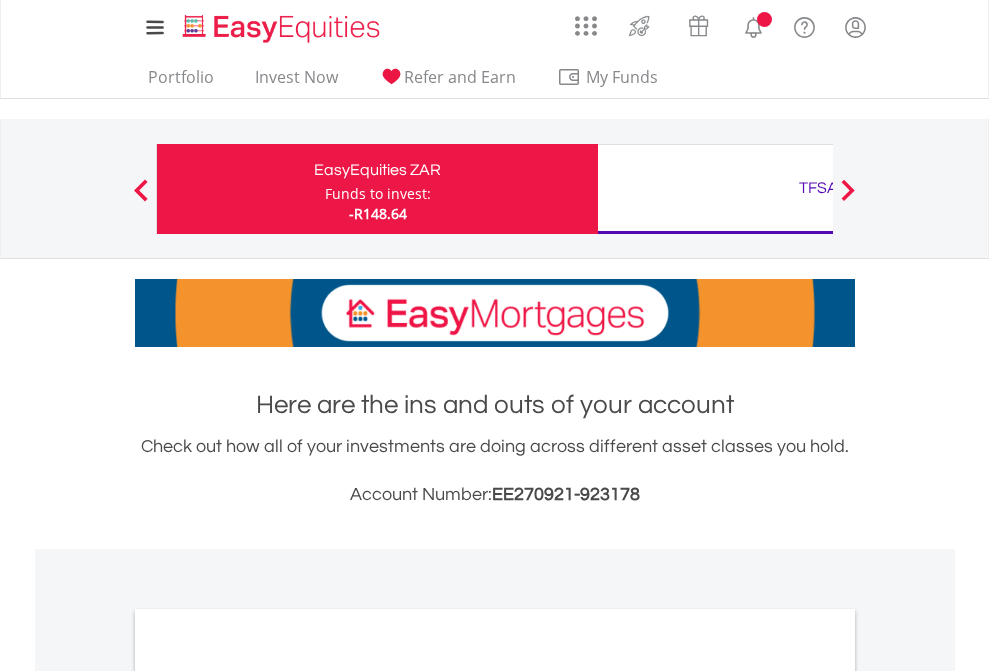 scroll, scrollTop: 0, scrollLeft: 0, axis: both 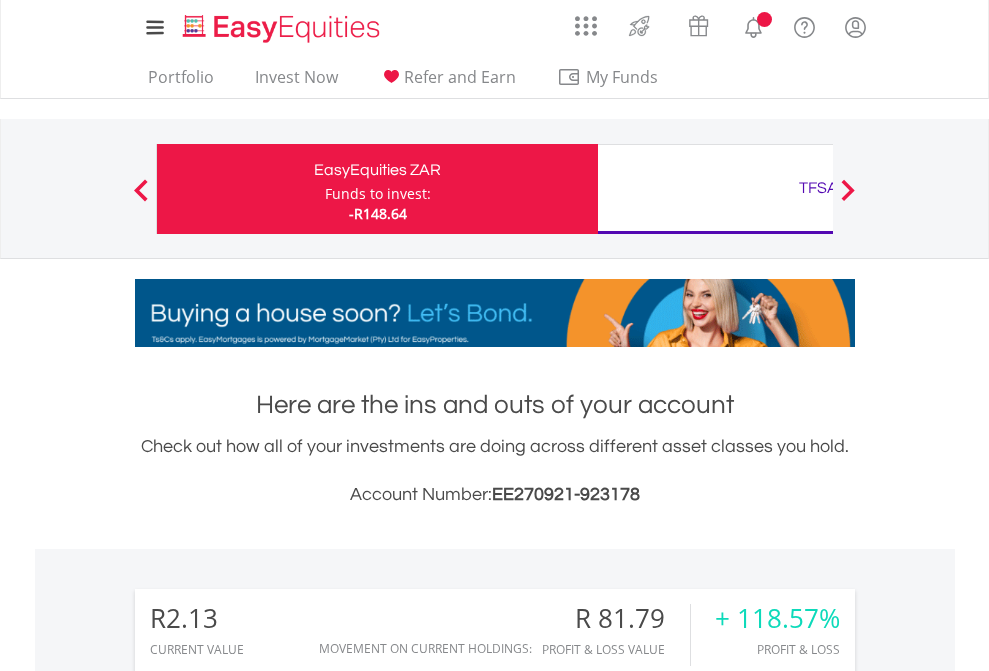 click on "Funds to invest:" at bounding box center (378, 194) 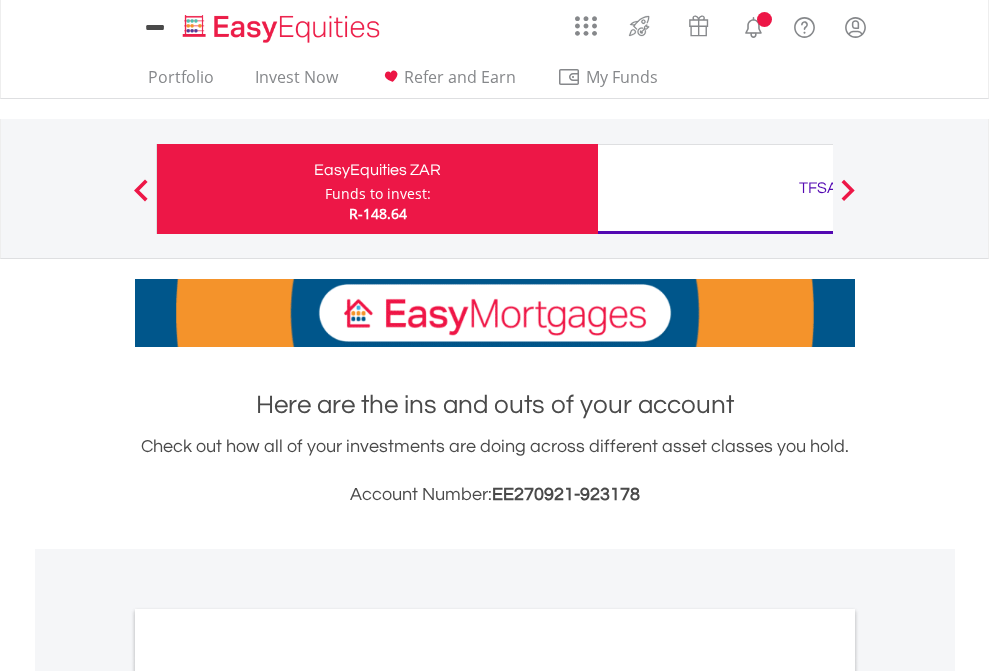 scroll, scrollTop: 0, scrollLeft: 0, axis: both 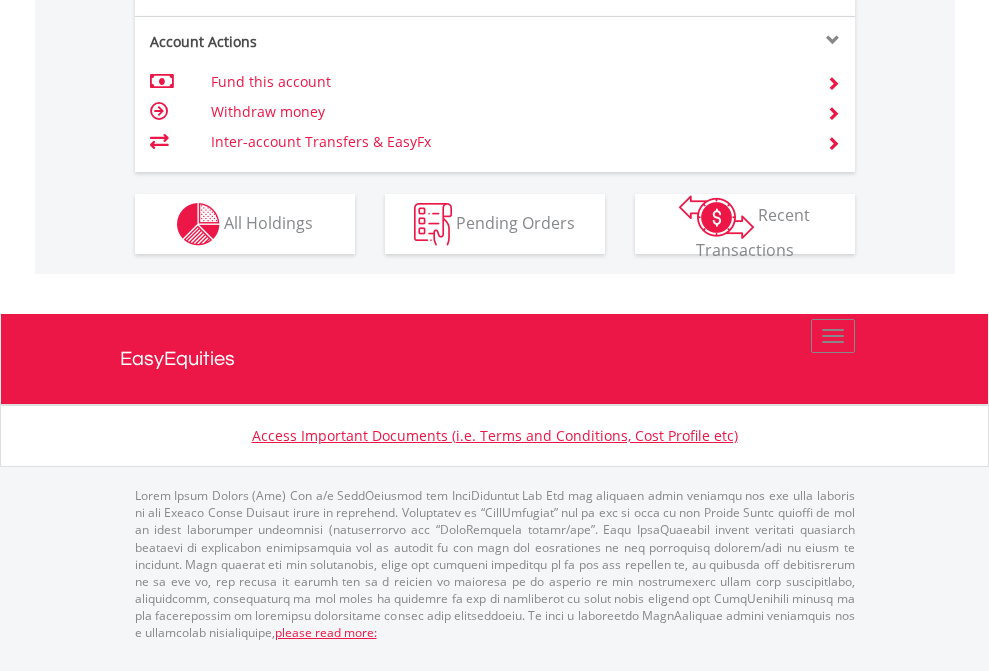 click on "Investment types" at bounding box center [706, -337] 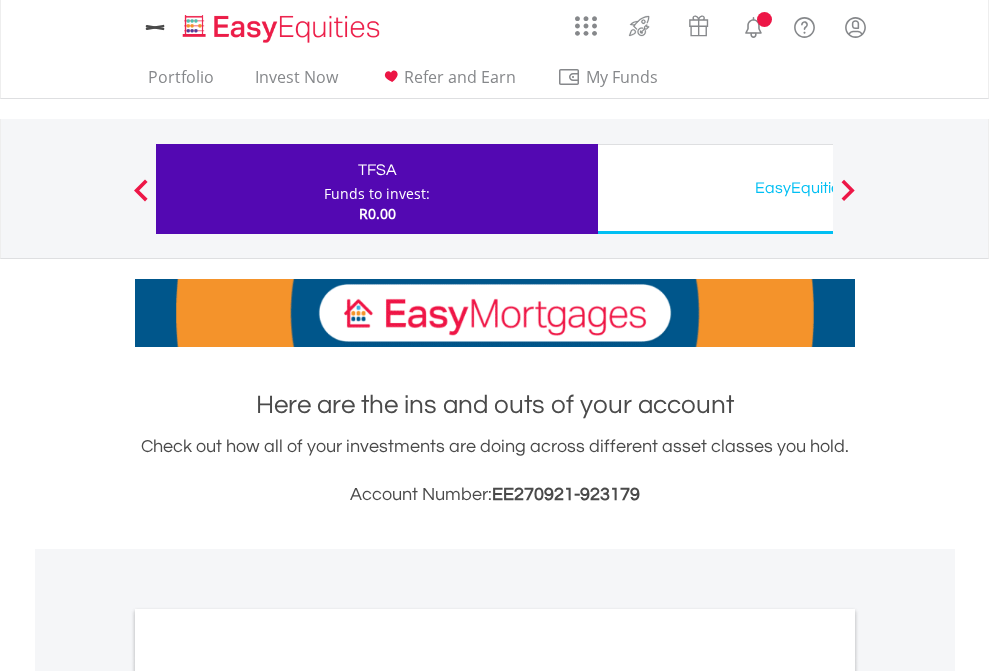 scroll, scrollTop: 0, scrollLeft: 0, axis: both 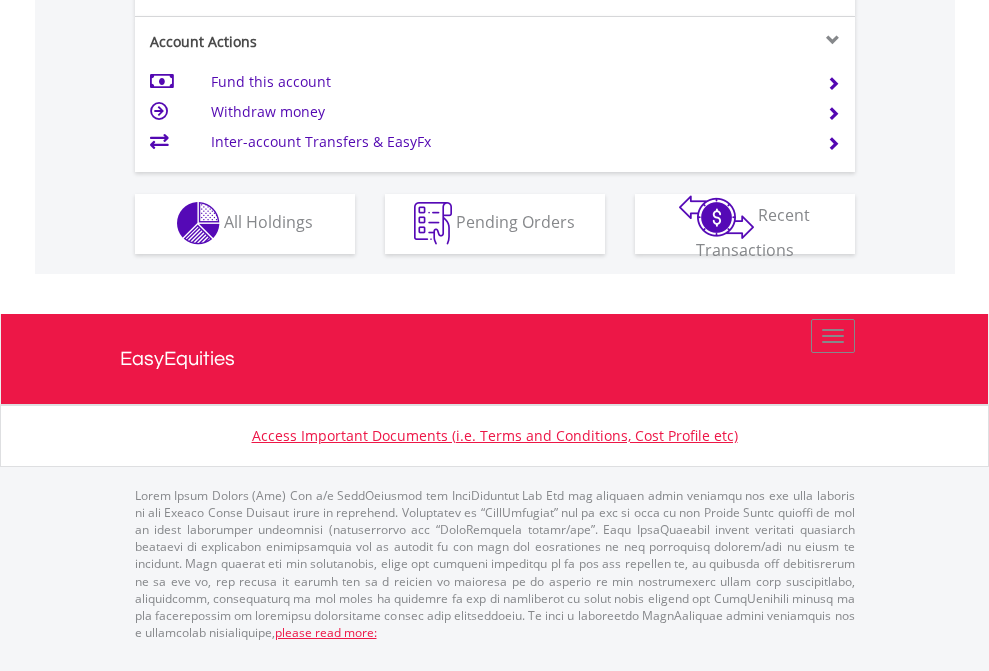 click on "Investment types" at bounding box center (706, -353) 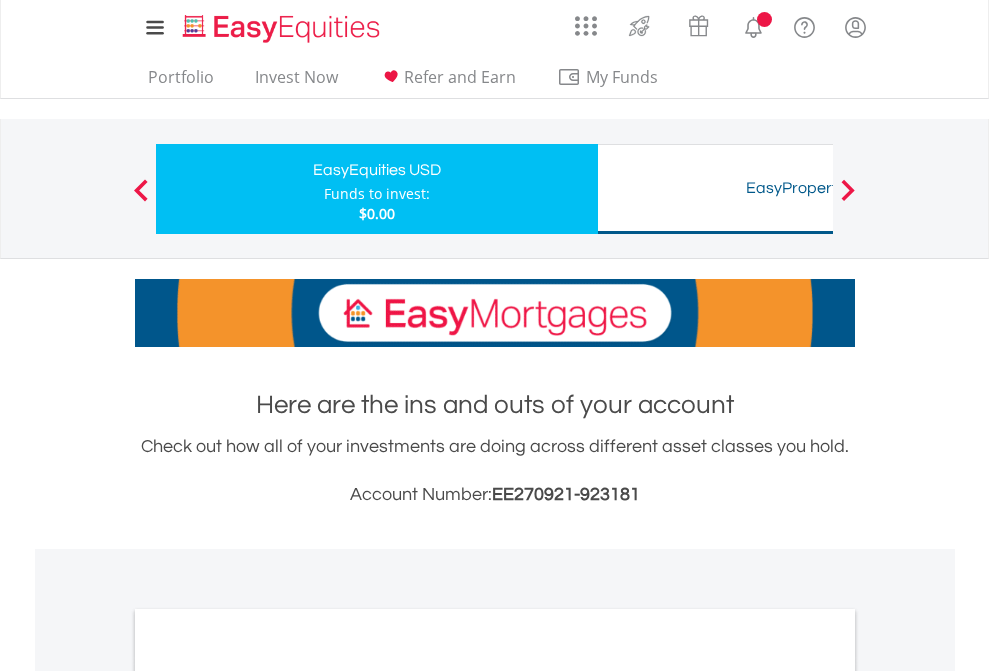 scroll, scrollTop: 0, scrollLeft: 0, axis: both 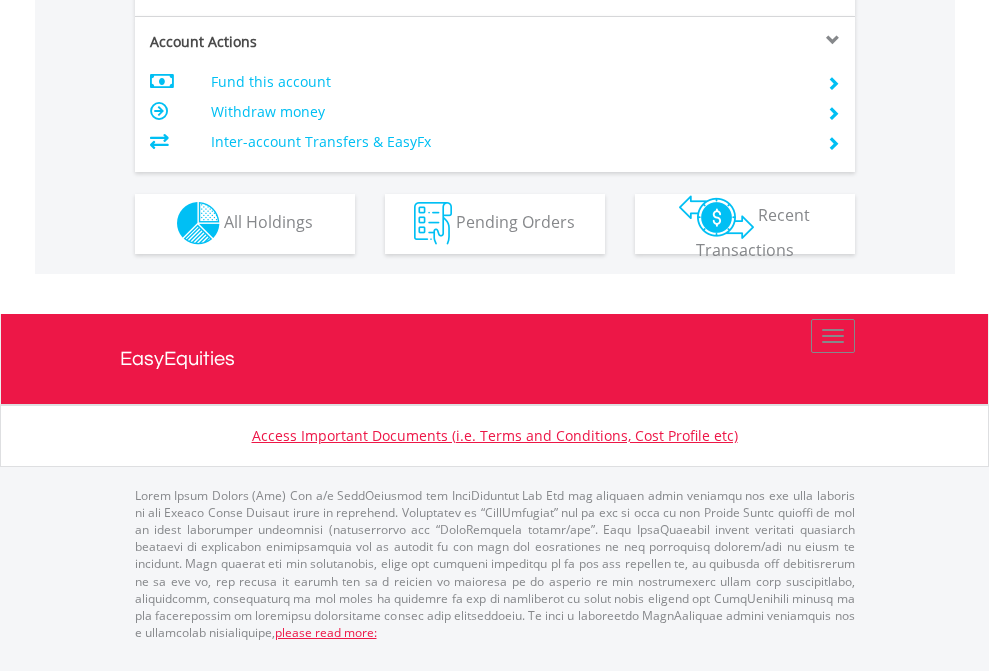 click on "Investment types" at bounding box center [706, -353] 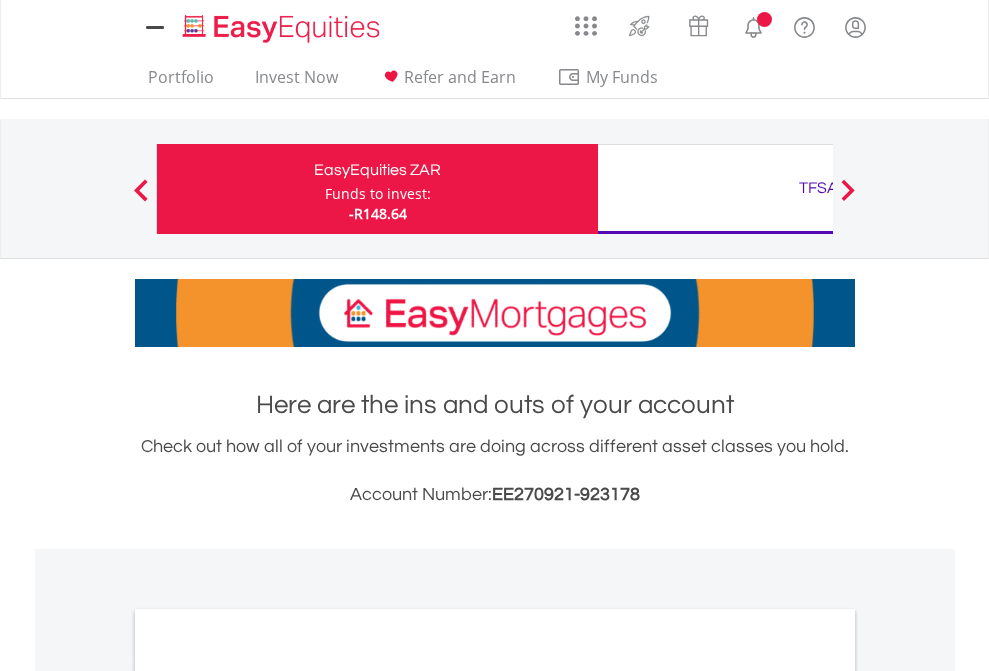 scroll, scrollTop: 0, scrollLeft: 0, axis: both 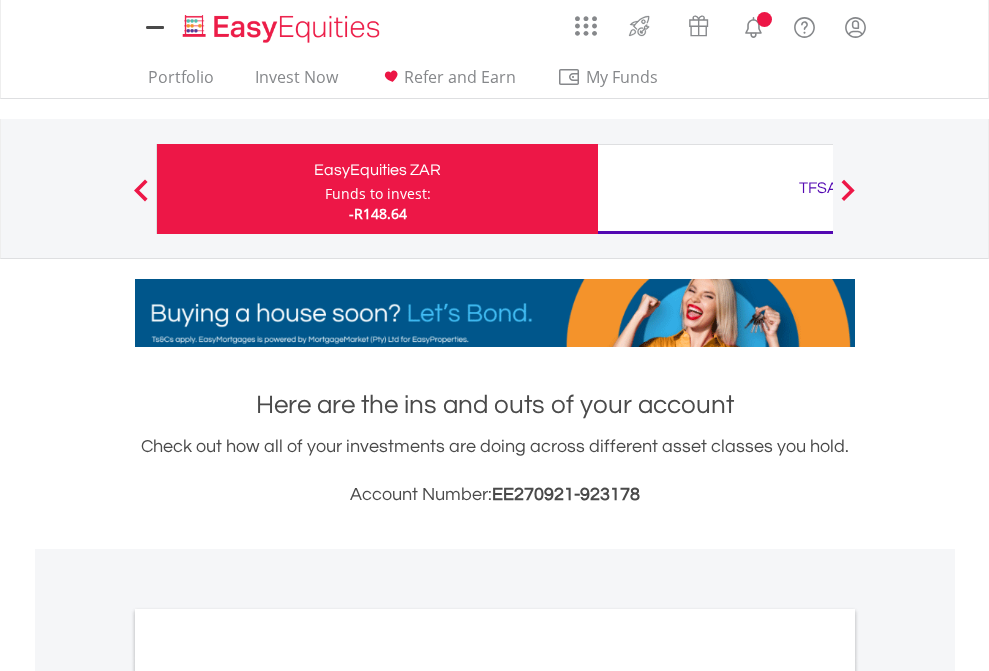click on "All Holdings" at bounding box center (268, 1096) 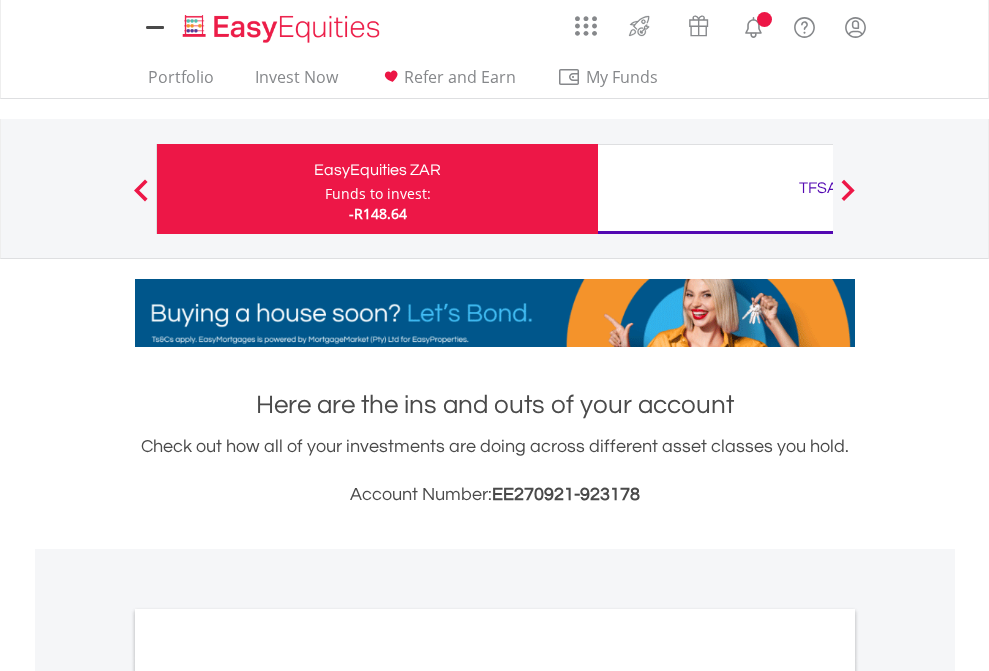 scroll, scrollTop: 1202, scrollLeft: 0, axis: vertical 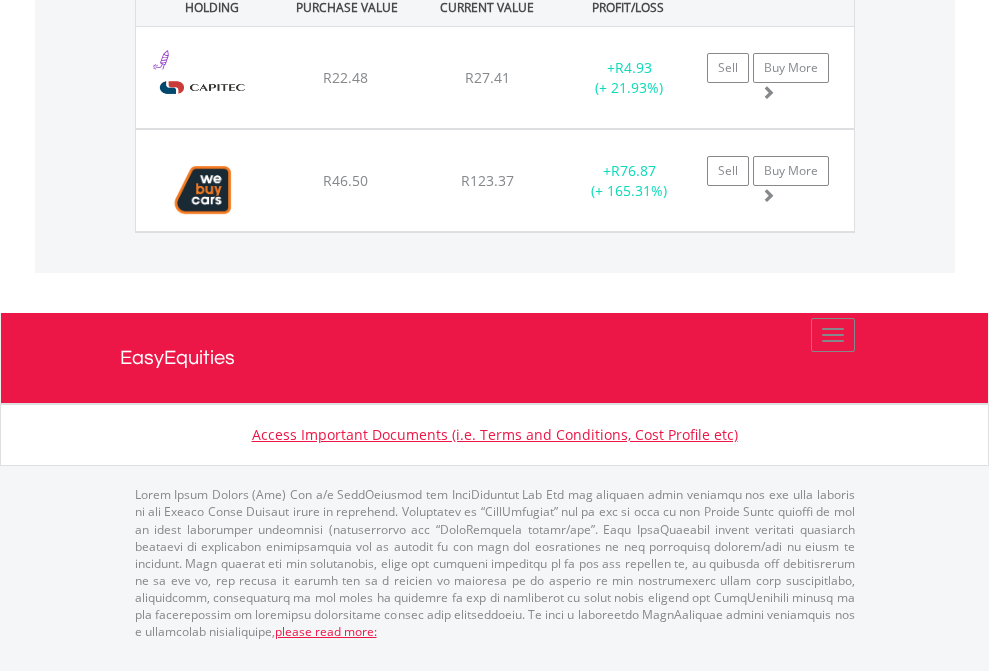 click on "TFSA" at bounding box center (818, -1442) 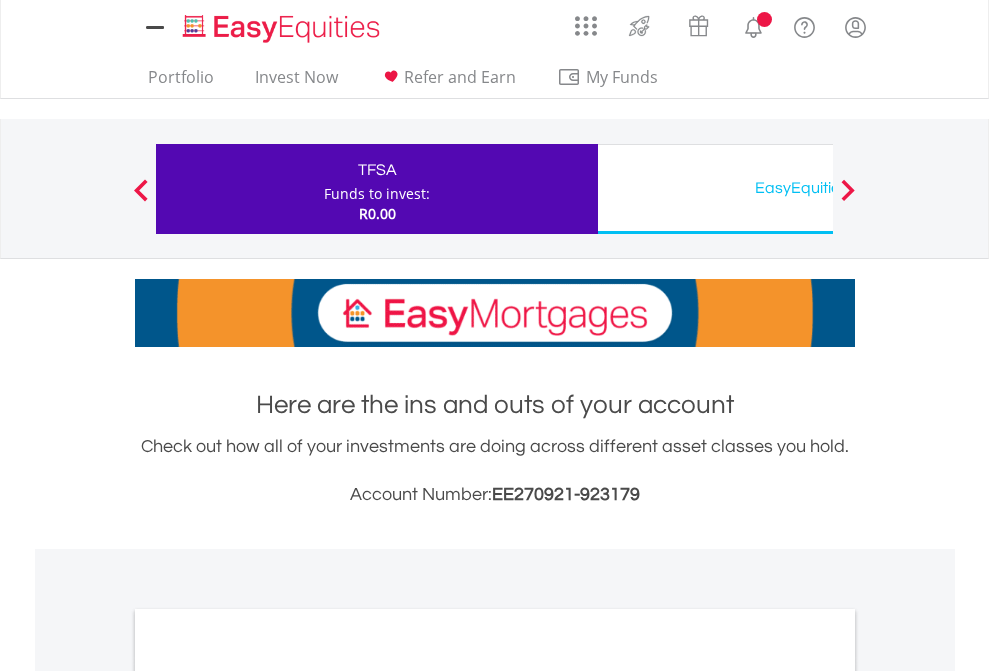 scroll, scrollTop: 1202, scrollLeft: 0, axis: vertical 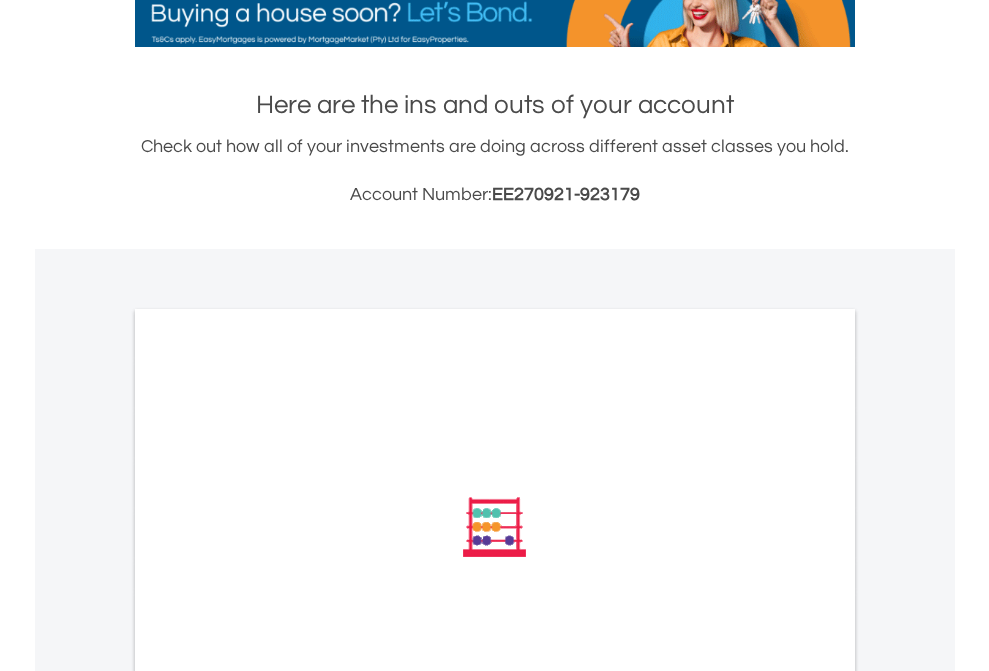 click on "All Holdings" at bounding box center (268, 796) 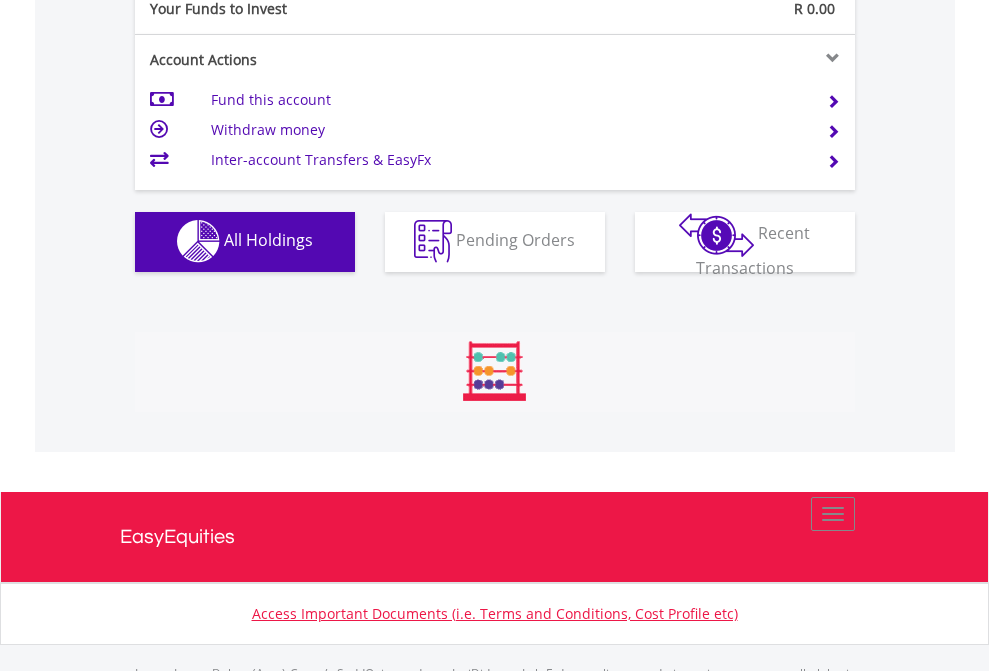 scroll, scrollTop: 999808, scrollLeft: 999687, axis: both 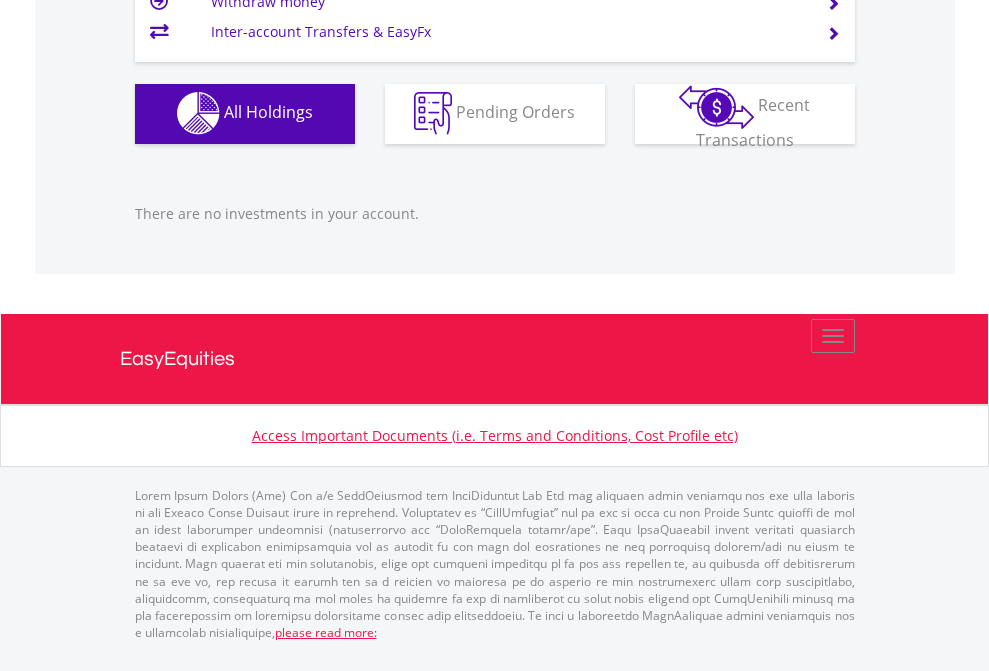 click on "EasyEquities USD" at bounding box center [818, -1142] 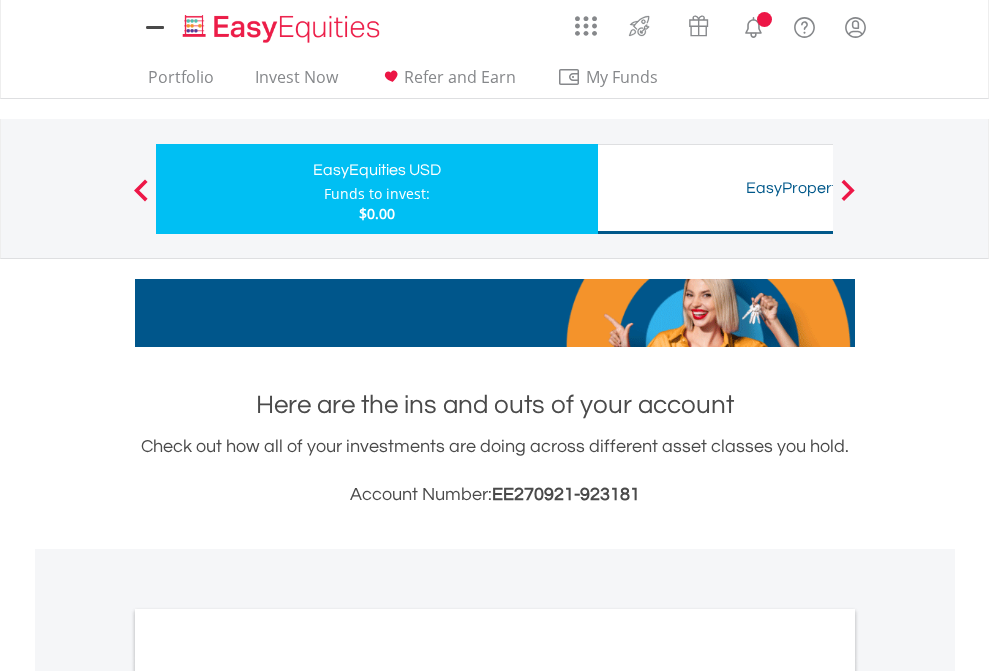 scroll, scrollTop: 0, scrollLeft: 0, axis: both 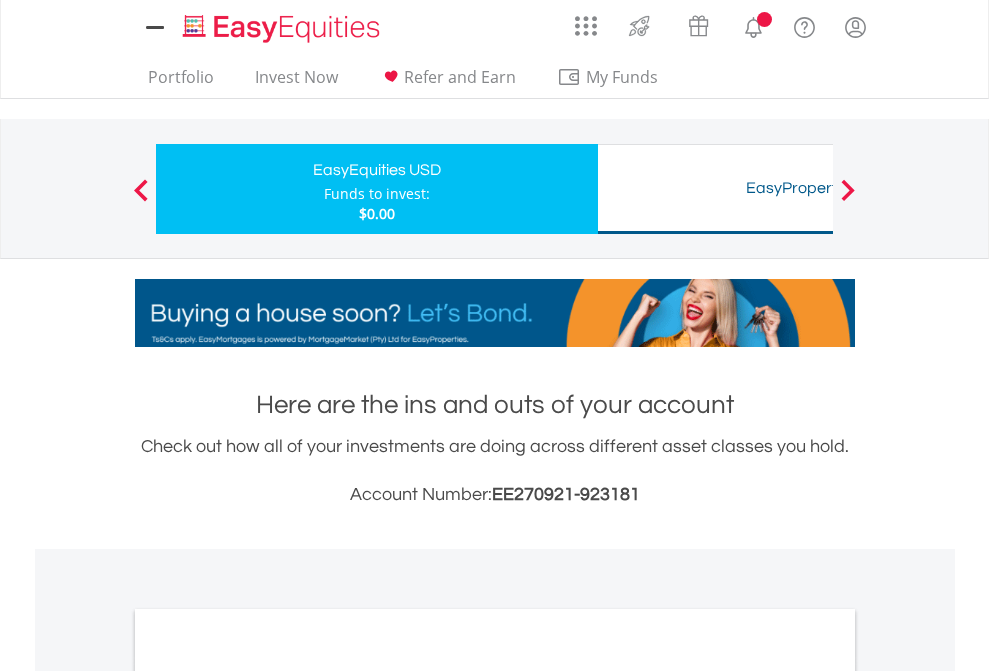 click on "All Holdings" at bounding box center (268, 1096) 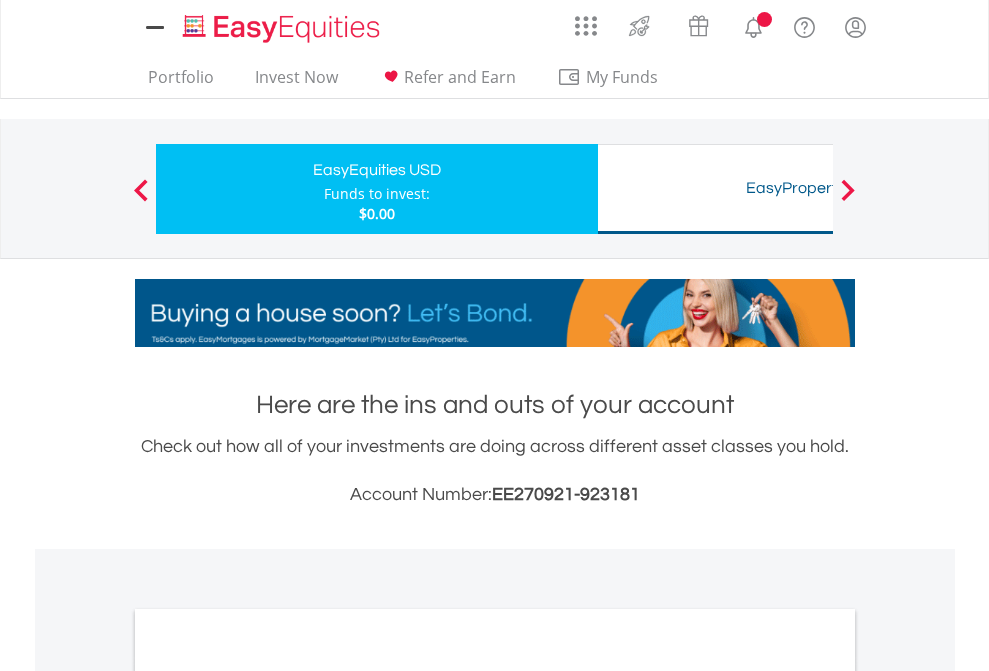 scroll, scrollTop: 1202, scrollLeft: 0, axis: vertical 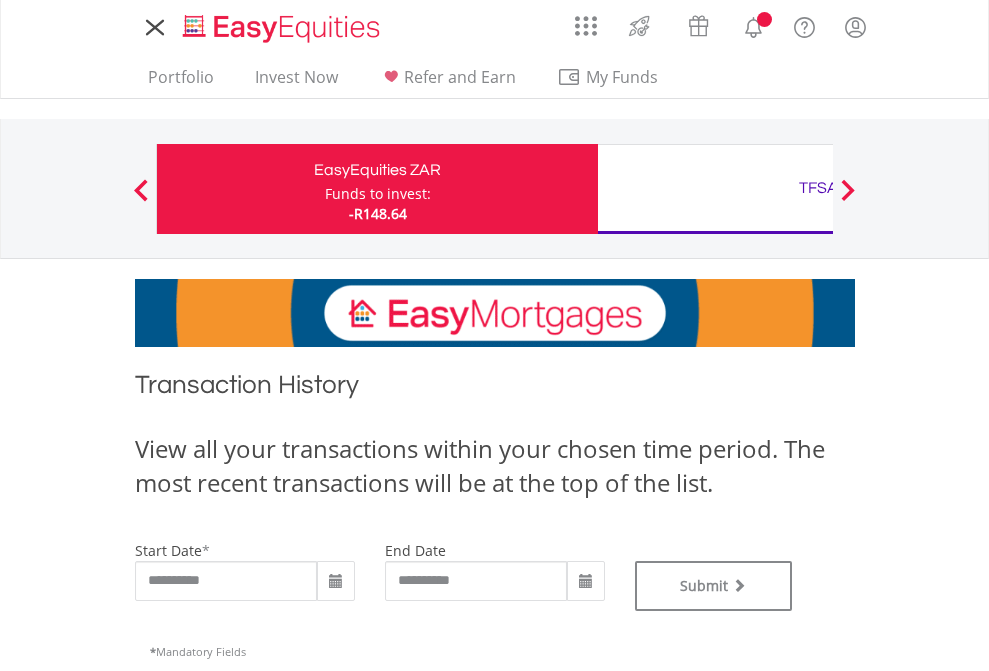 type on "**********" 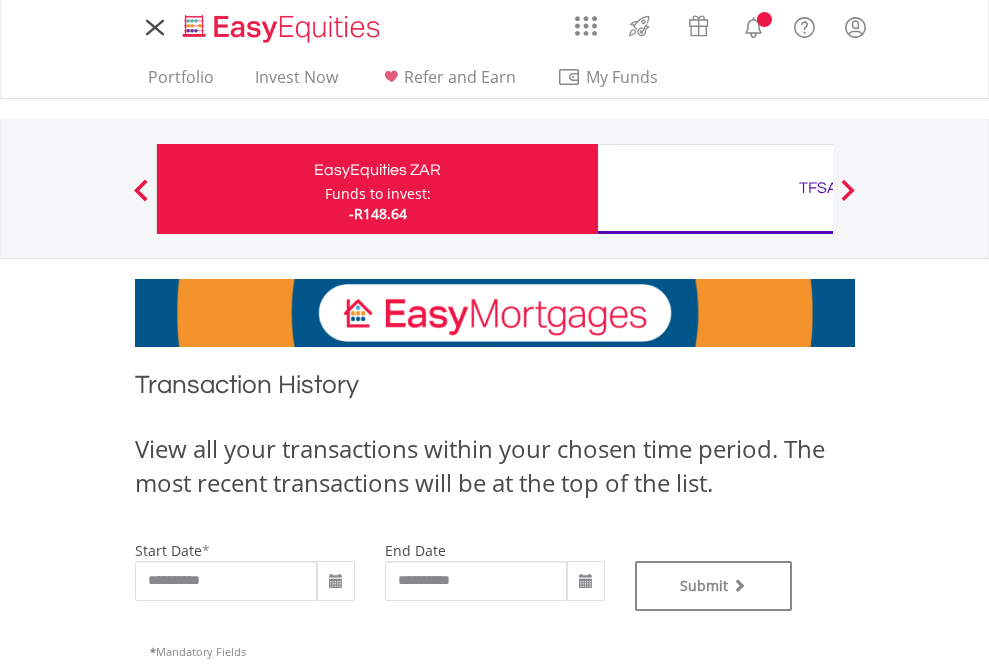 scroll, scrollTop: 0, scrollLeft: 0, axis: both 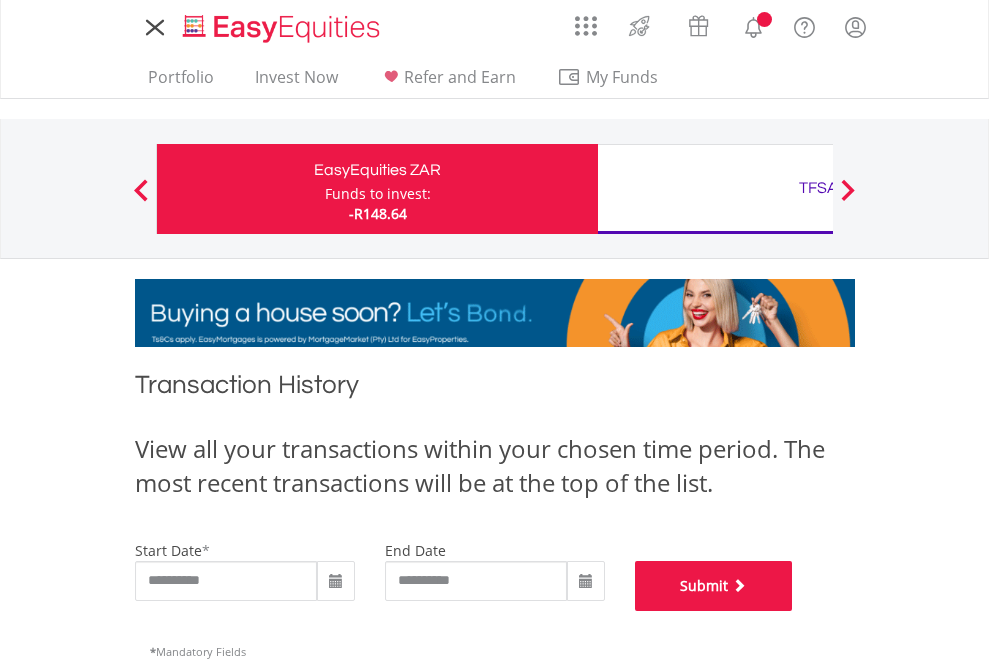 click on "Submit" at bounding box center [714, 586] 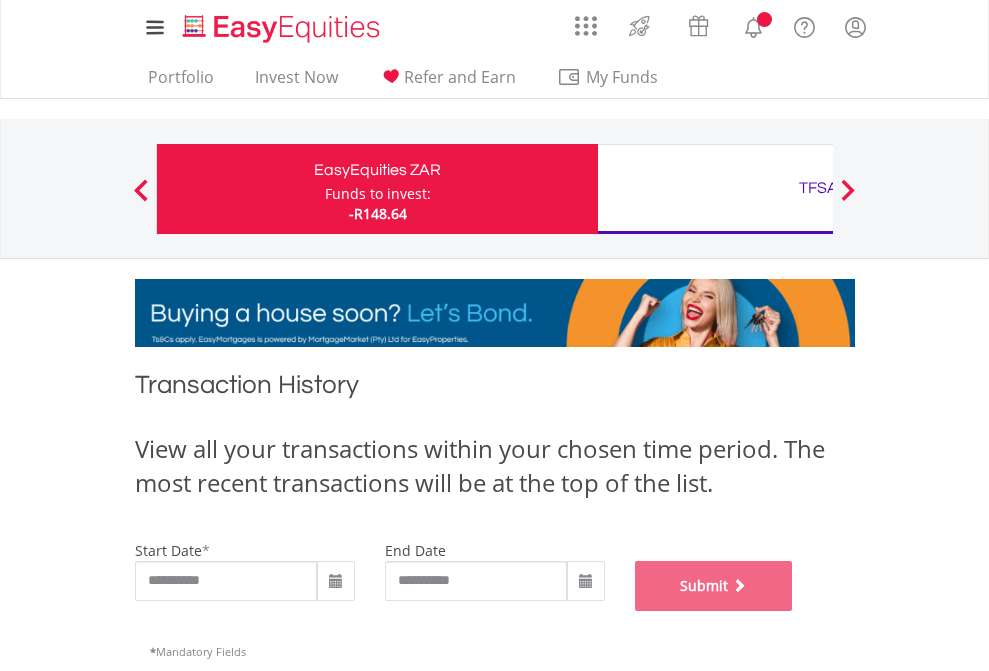 scroll, scrollTop: 811, scrollLeft: 0, axis: vertical 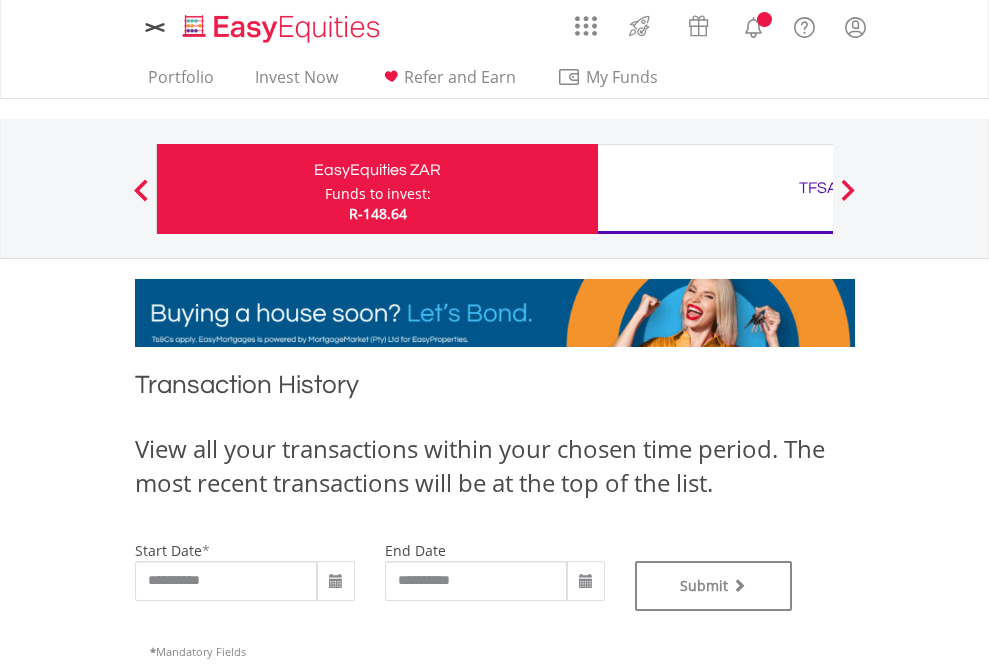 click on "TFSA" at bounding box center (818, 188) 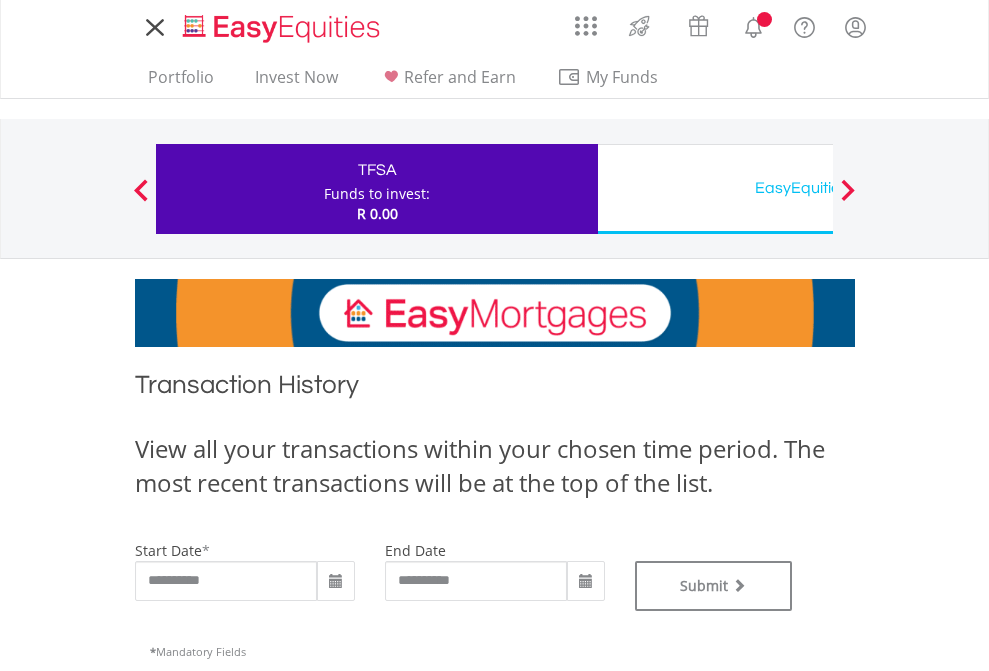 scroll, scrollTop: 0, scrollLeft: 0, axis: both 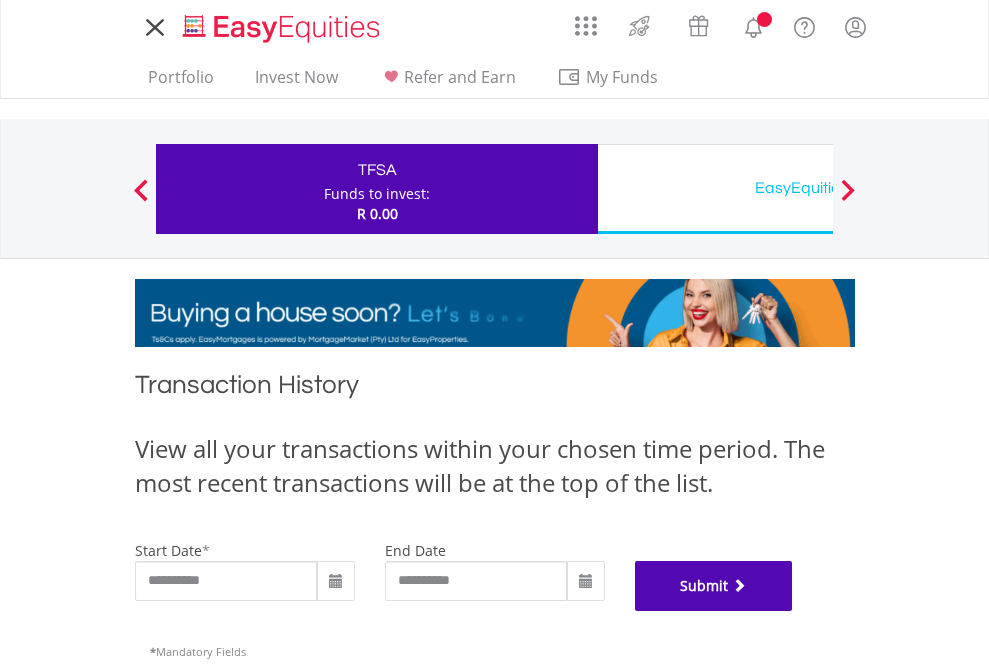 click on "Submit" at bounding box center [714, 586] 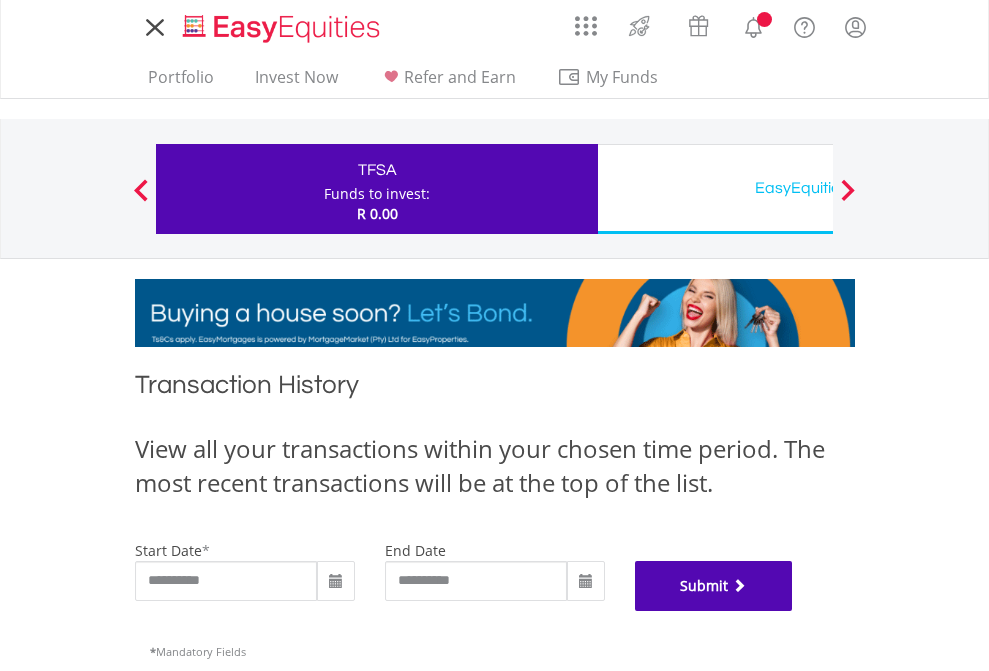 scroll, scrollTop: 811, scrollLeft: 0, axis: vertical 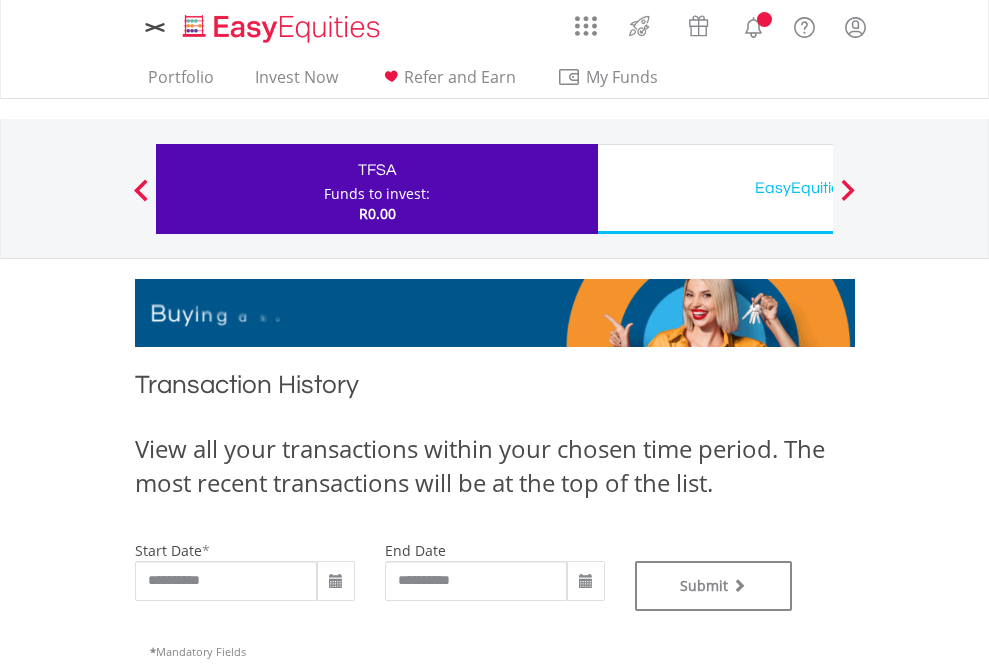 click on "EasyEquities USD" at bounding box center [818, 188] 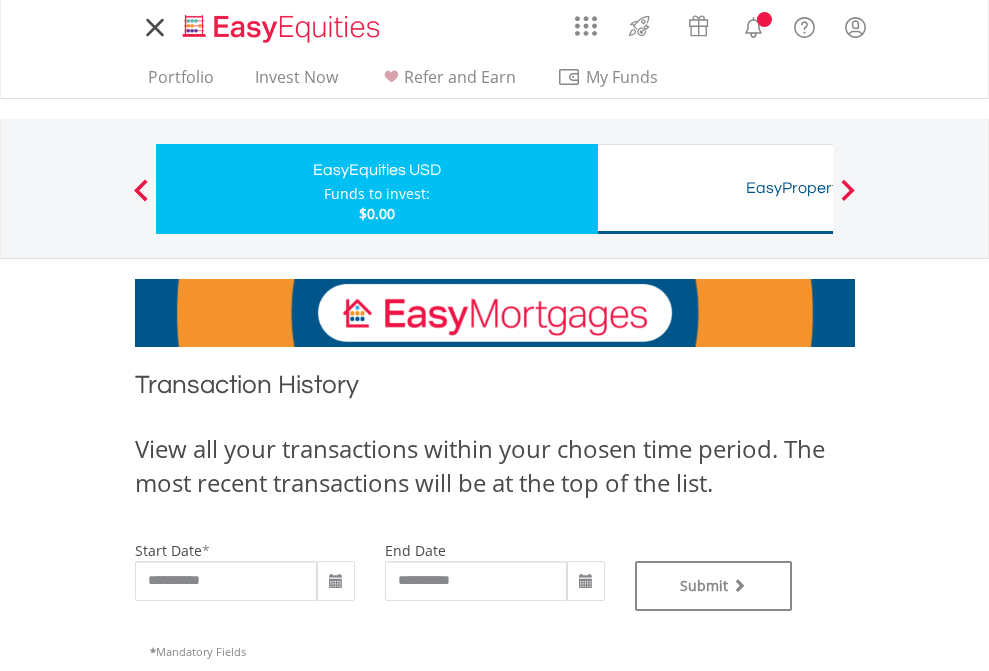 scroll, scrollTop: 0, scrollLeft: 0, axis: both 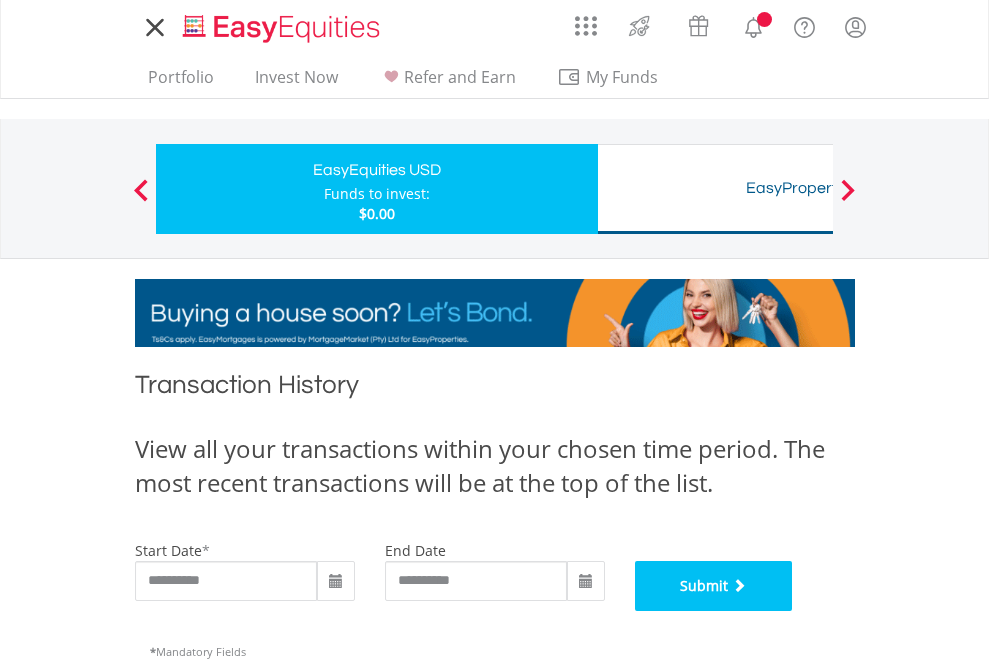 click on "Submit" at bounding box center (714, 586) 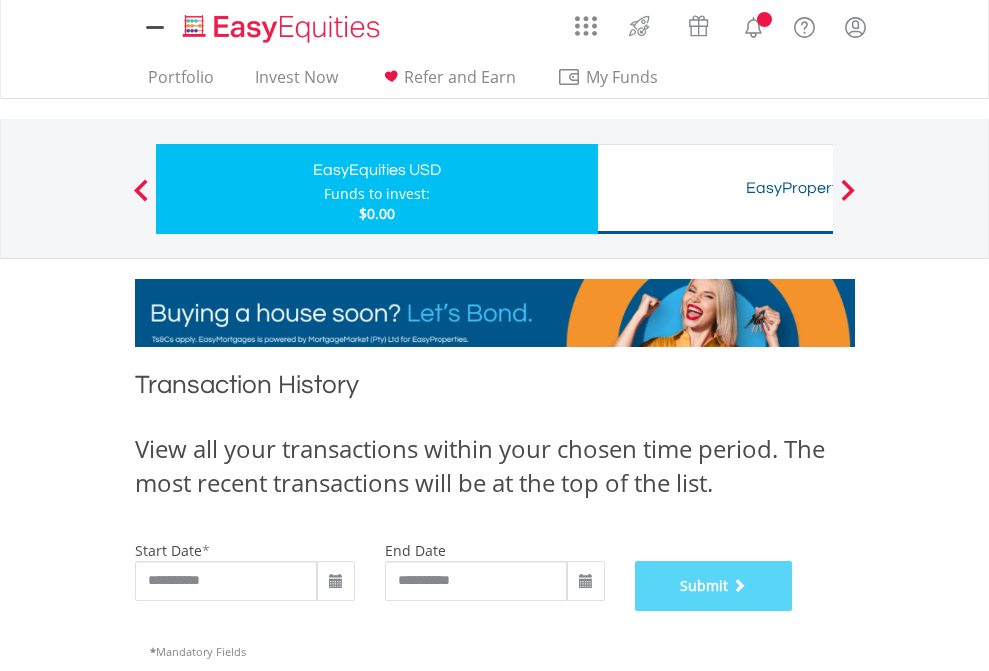 scroll, scrollTop: 811, scrollLeft: 0, axis: vertical 